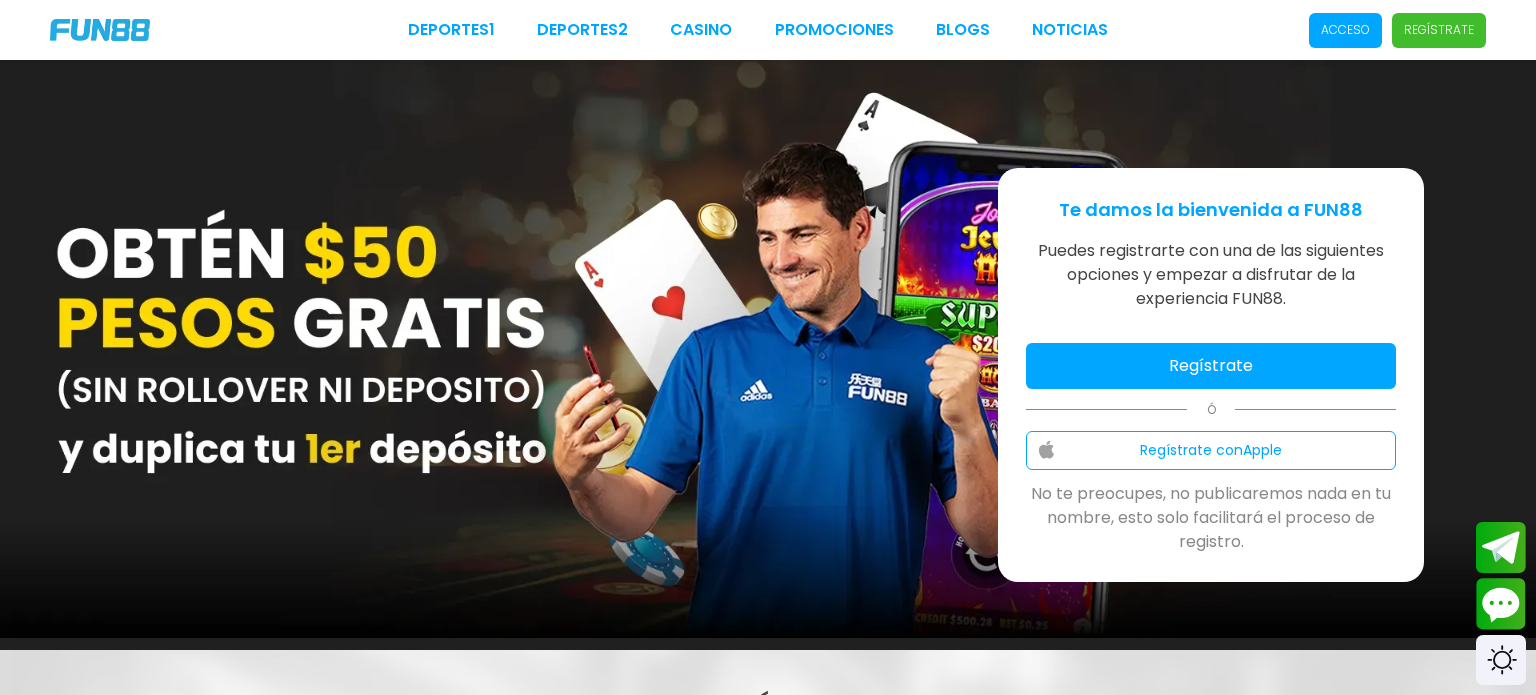 click on "Acceso" at bounding box center (1345, 30) 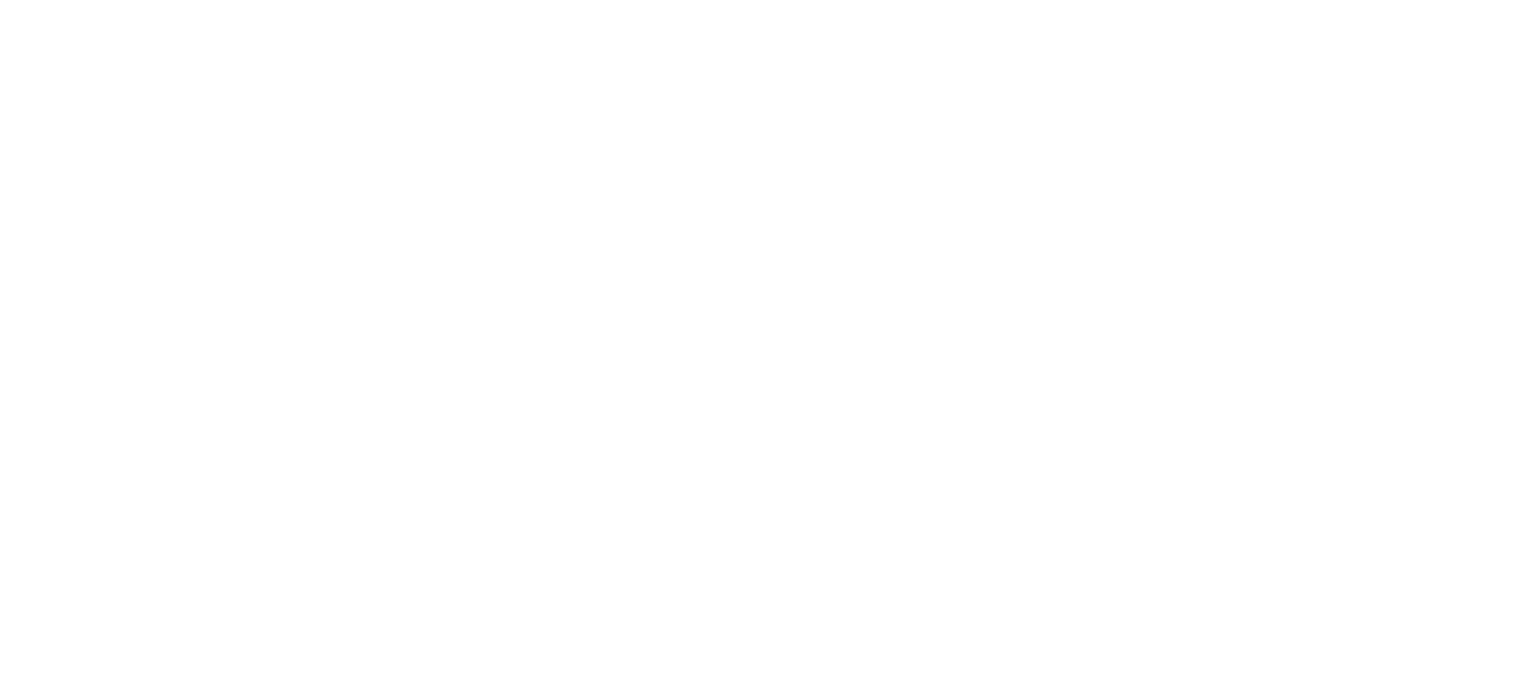 scroll, scrollTop: 0, scrollLeft: 0, axis: both 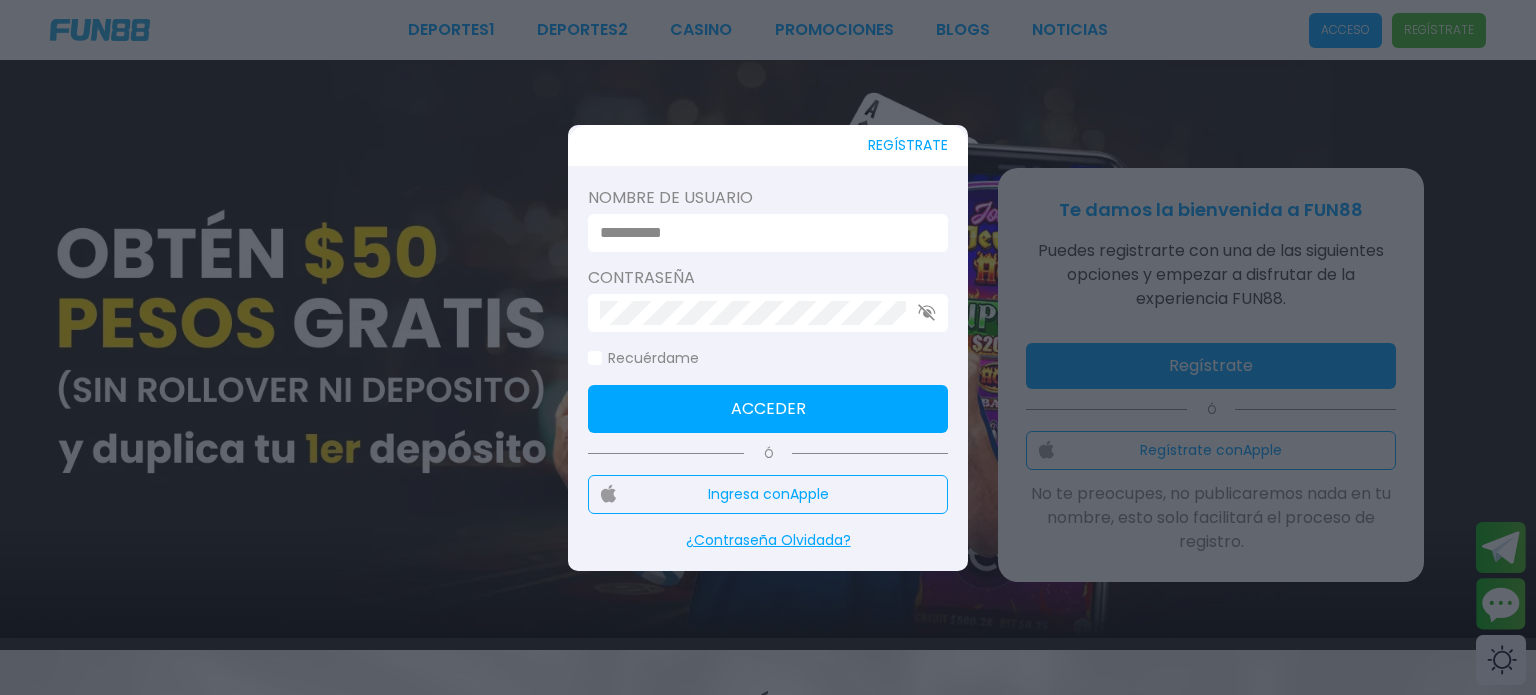 drag, startPoint x: 812, startPoint y: 243, endPoint x: 800, endPoint y: 233, distance: 15.6205 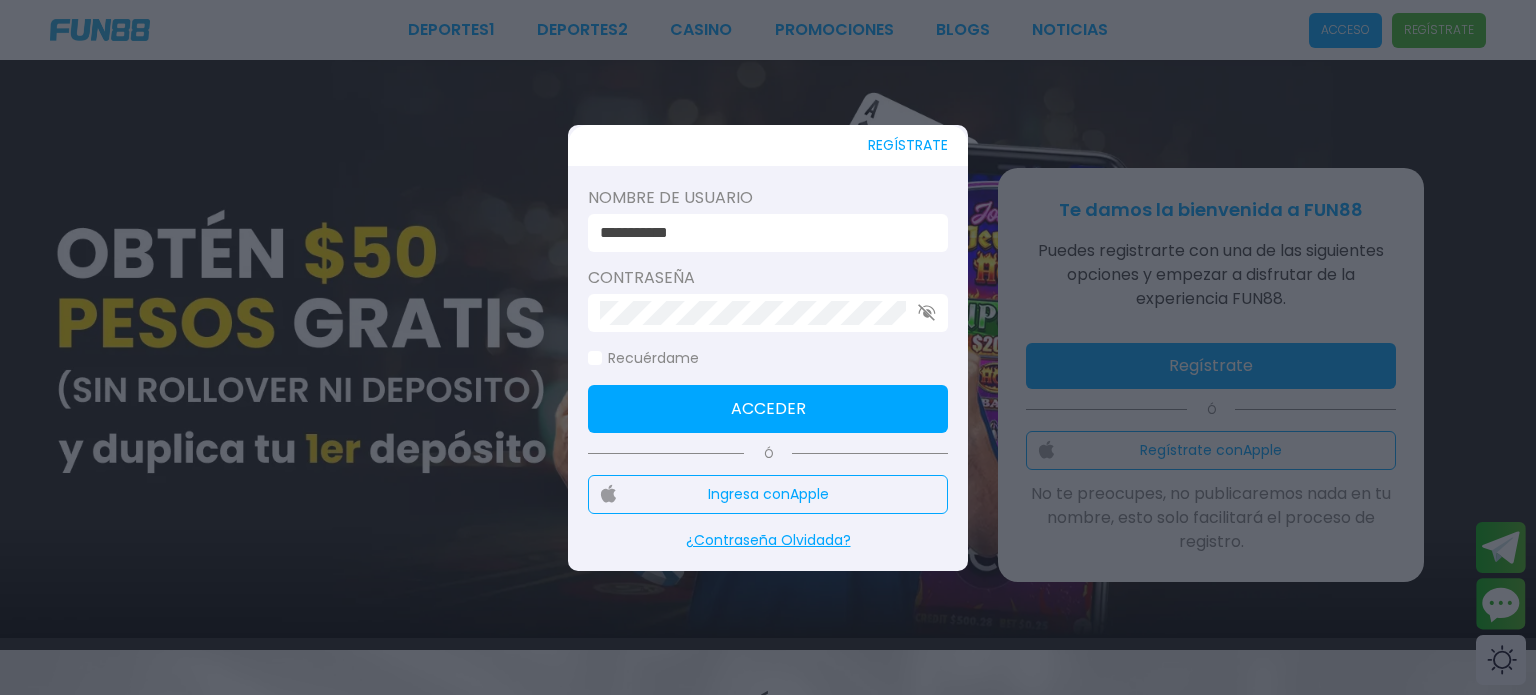 click on "Contraseña" 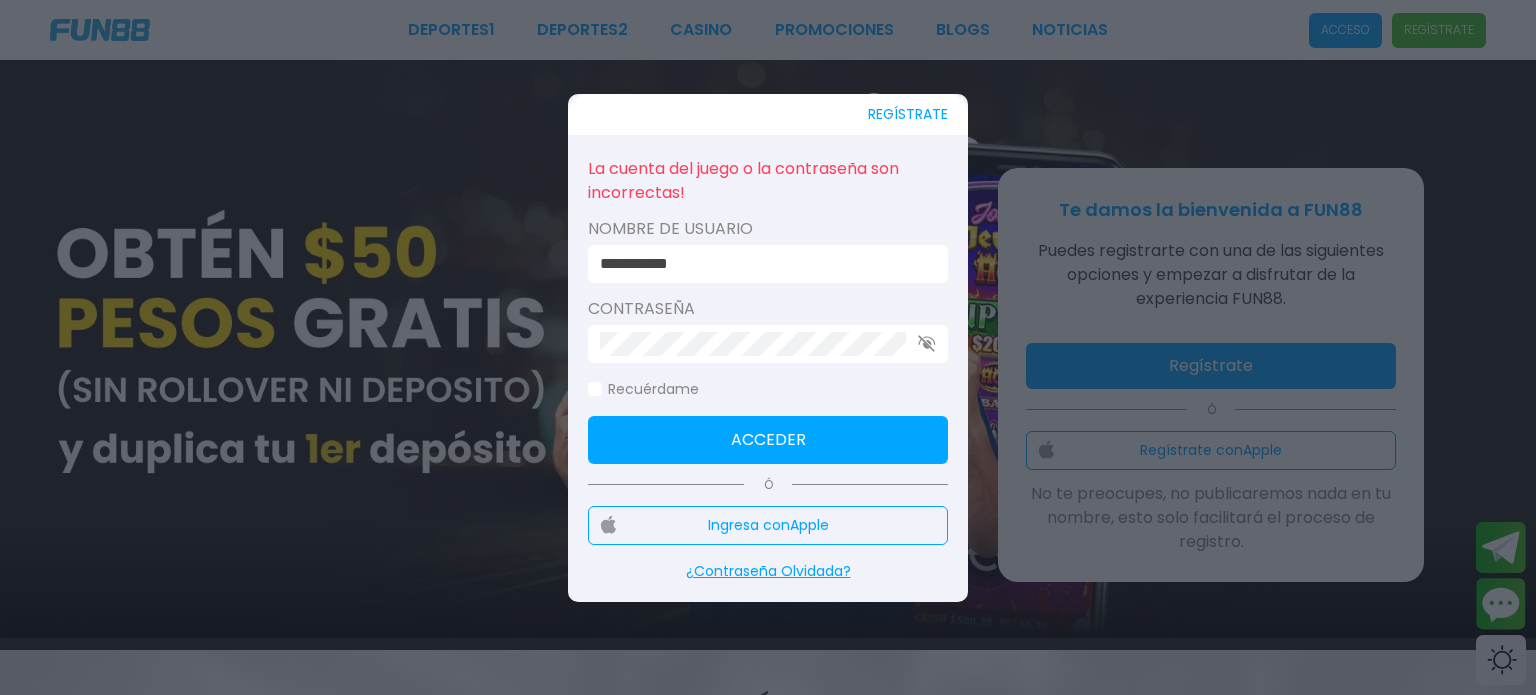 click 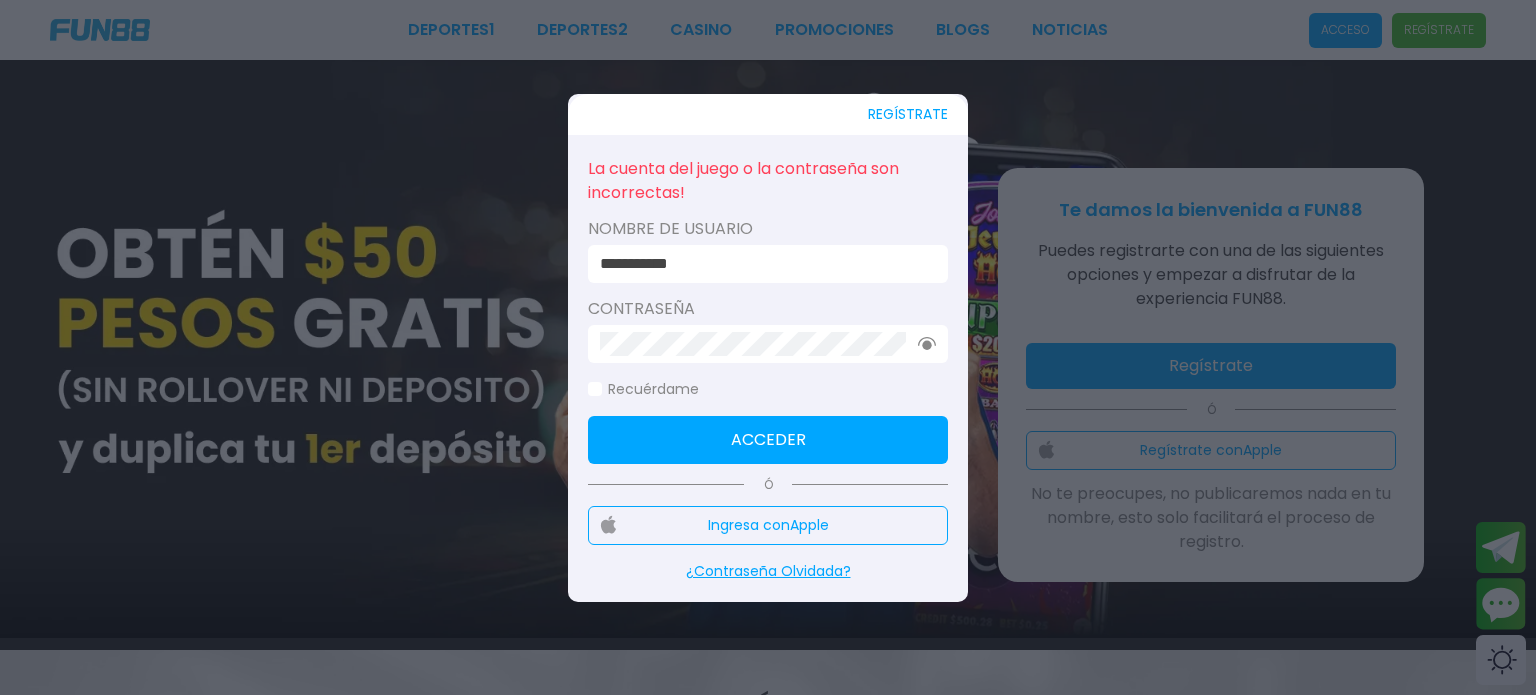 click on "Acceder" at bounding box center (768, 440) 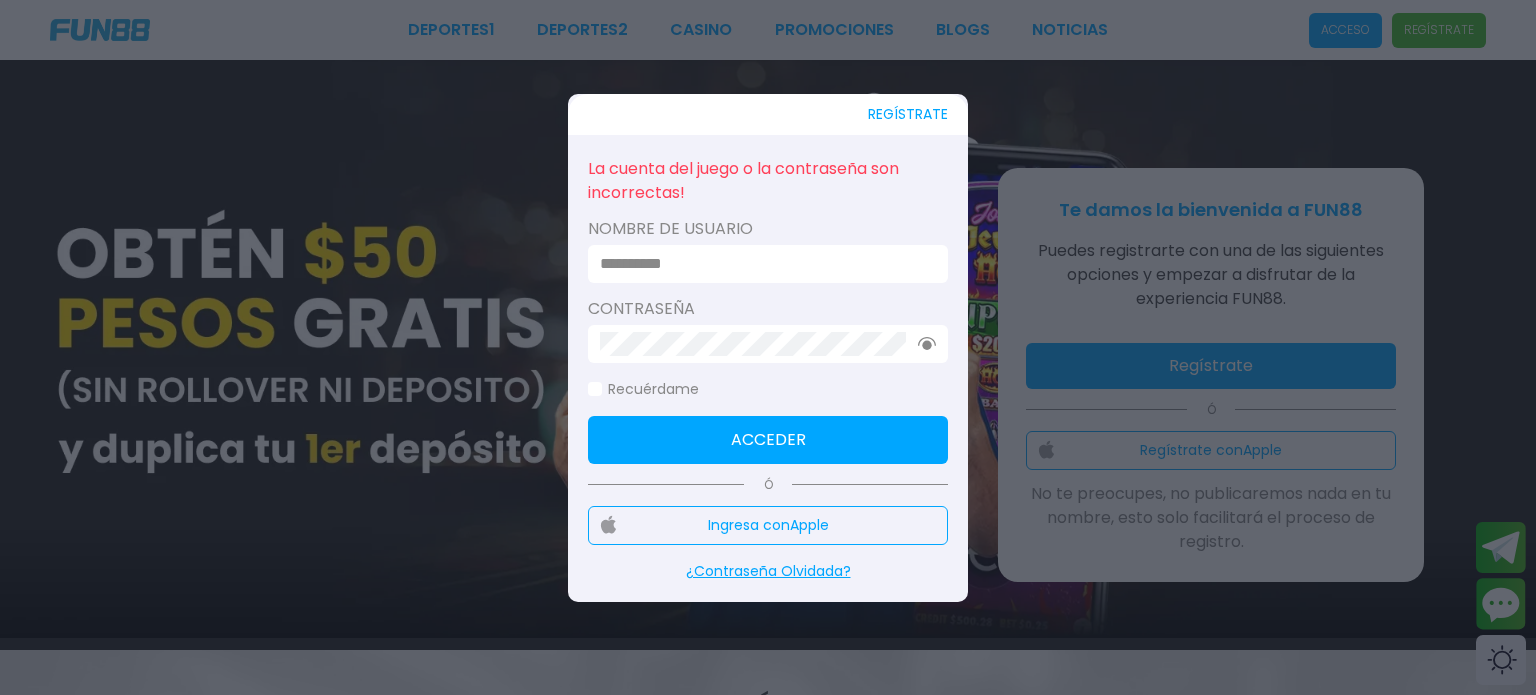 click at bounding box center [762, 264] 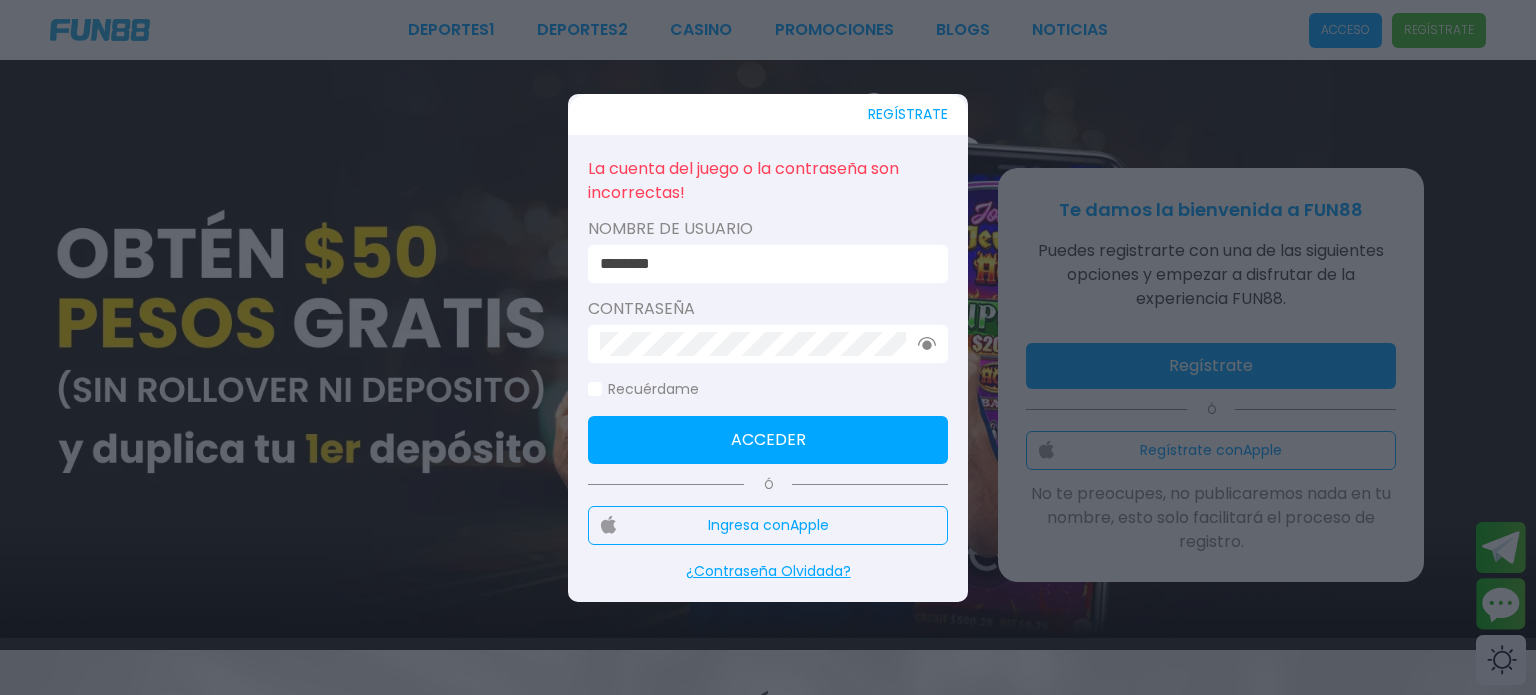 click on "Acceder" at bounding box center (768, 440) 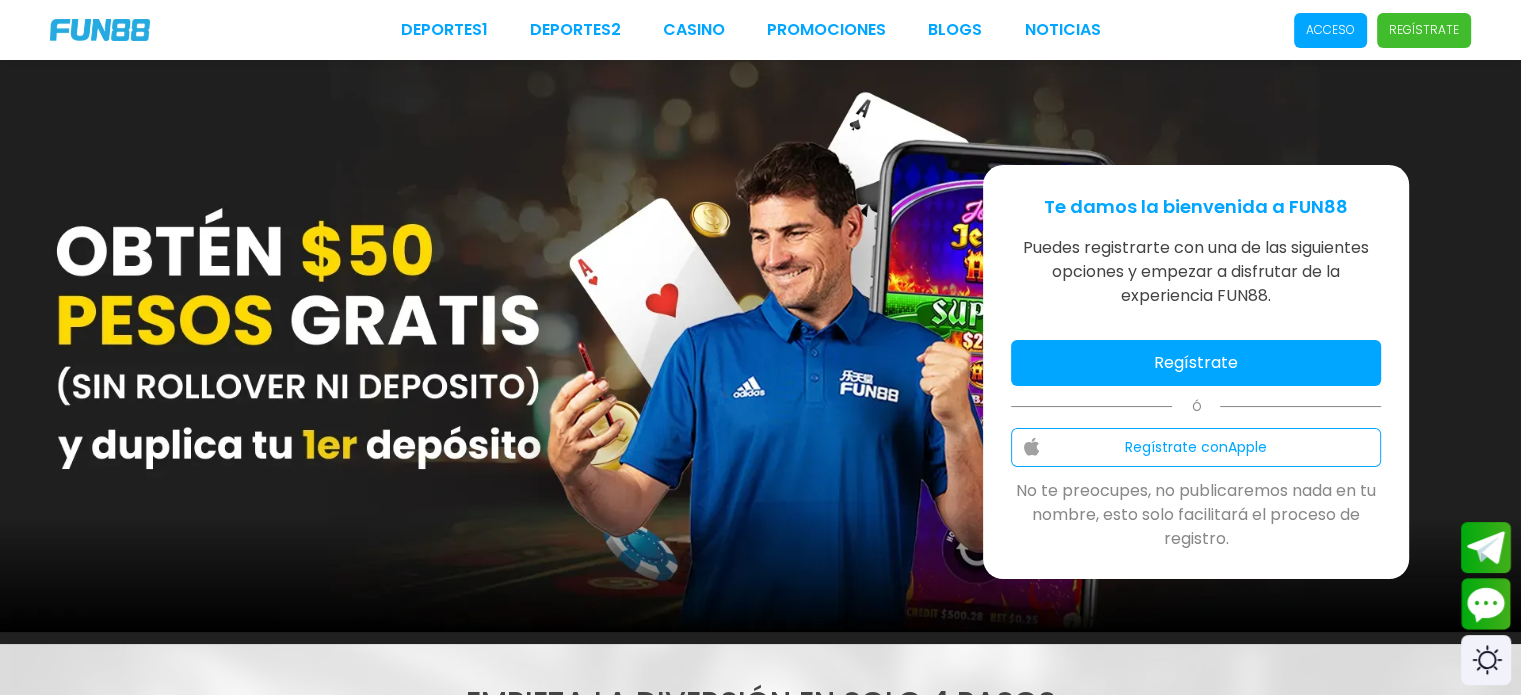 click on "Acceso" at bounding box center [1330, 30] 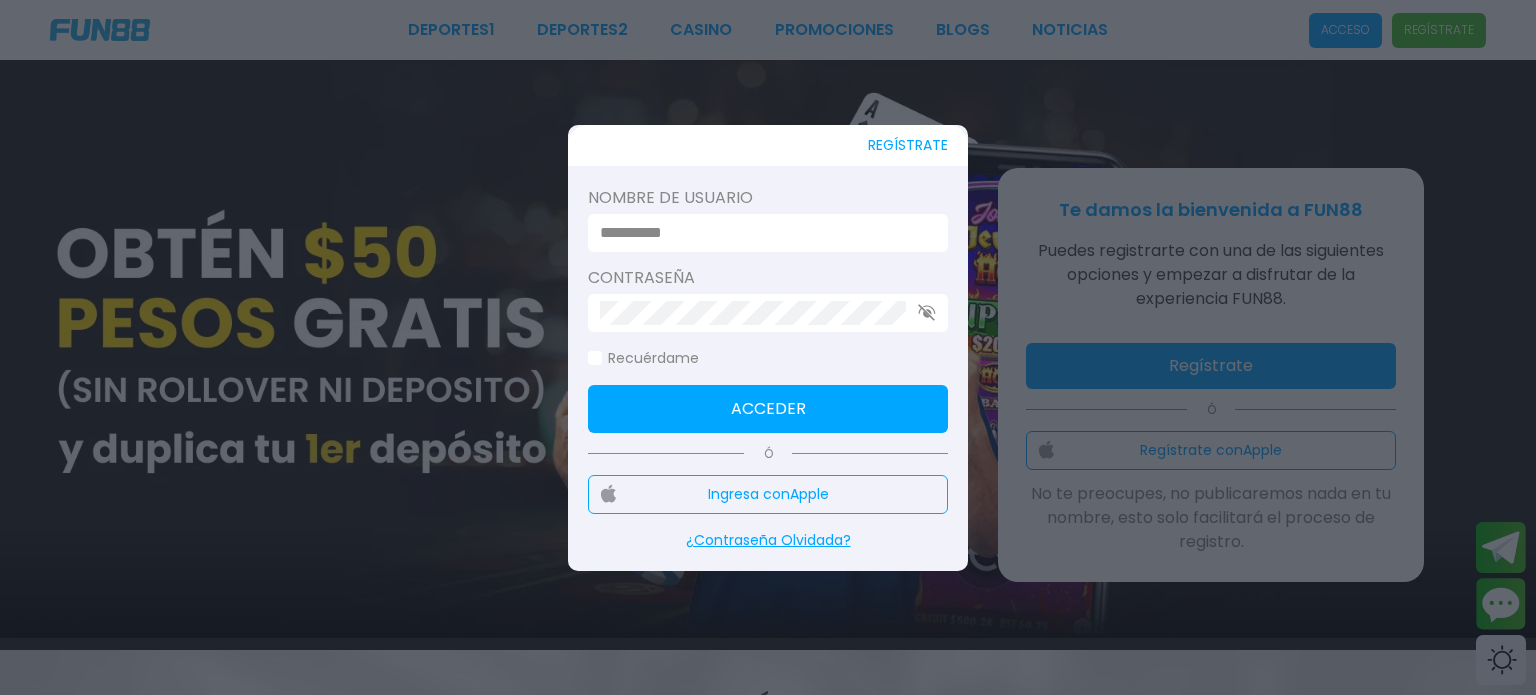 click at bounding box center (762, 233) 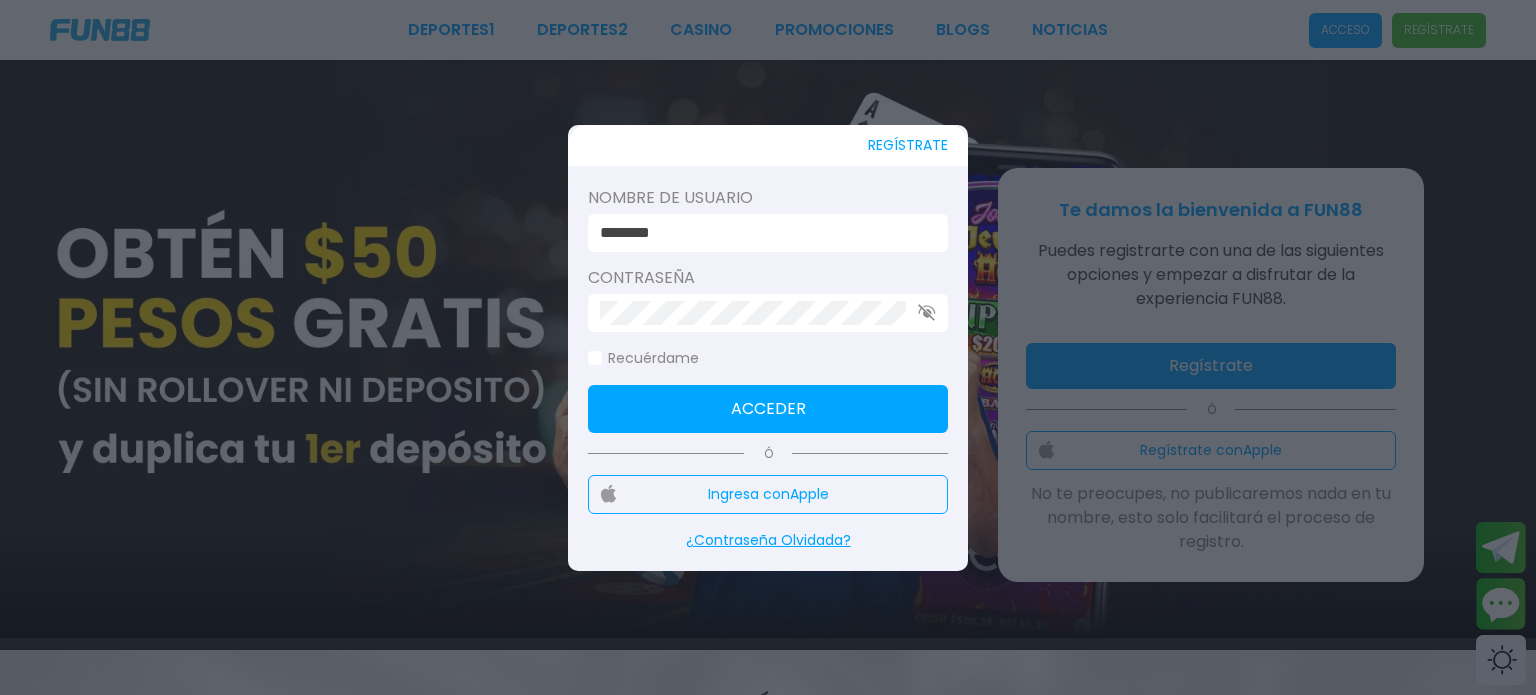 click on "********" at bounding box center (768, 233) 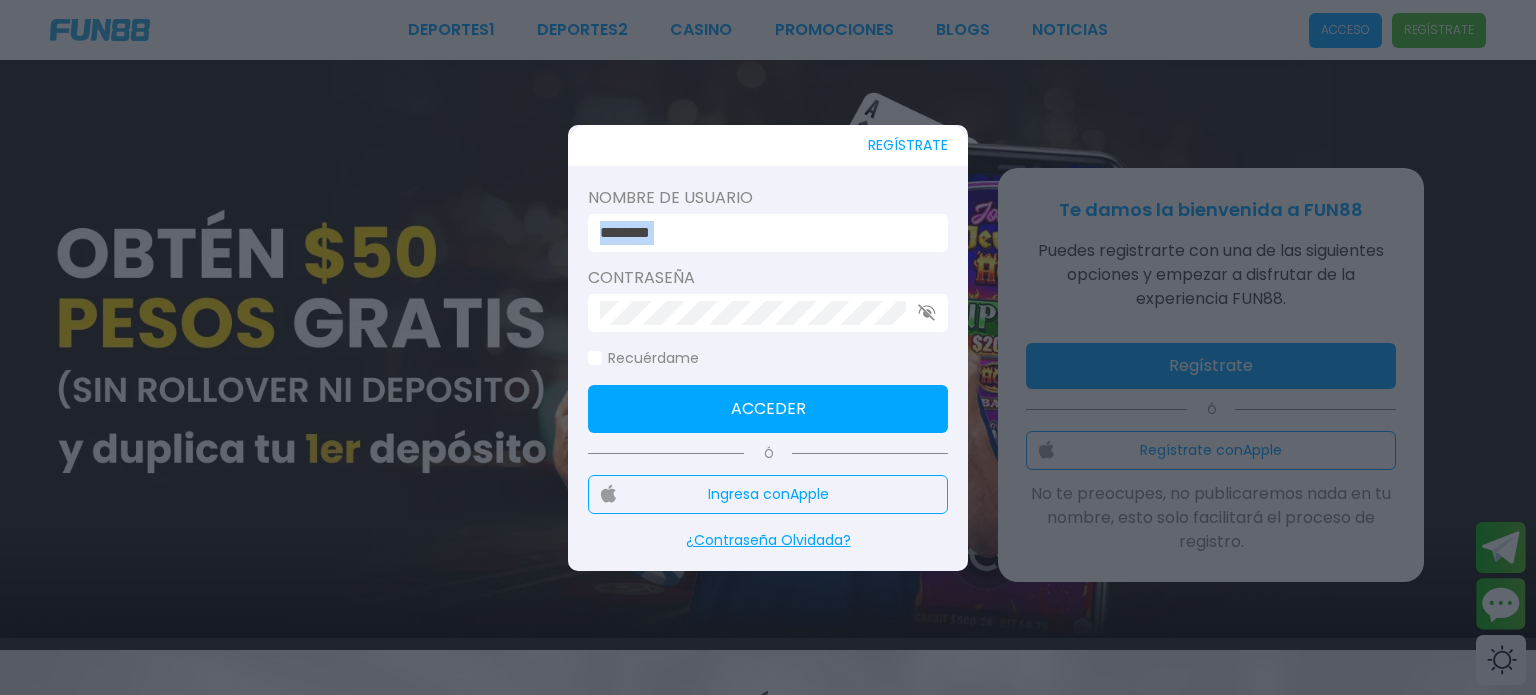 click on "********" at bounding box center [768, 233] 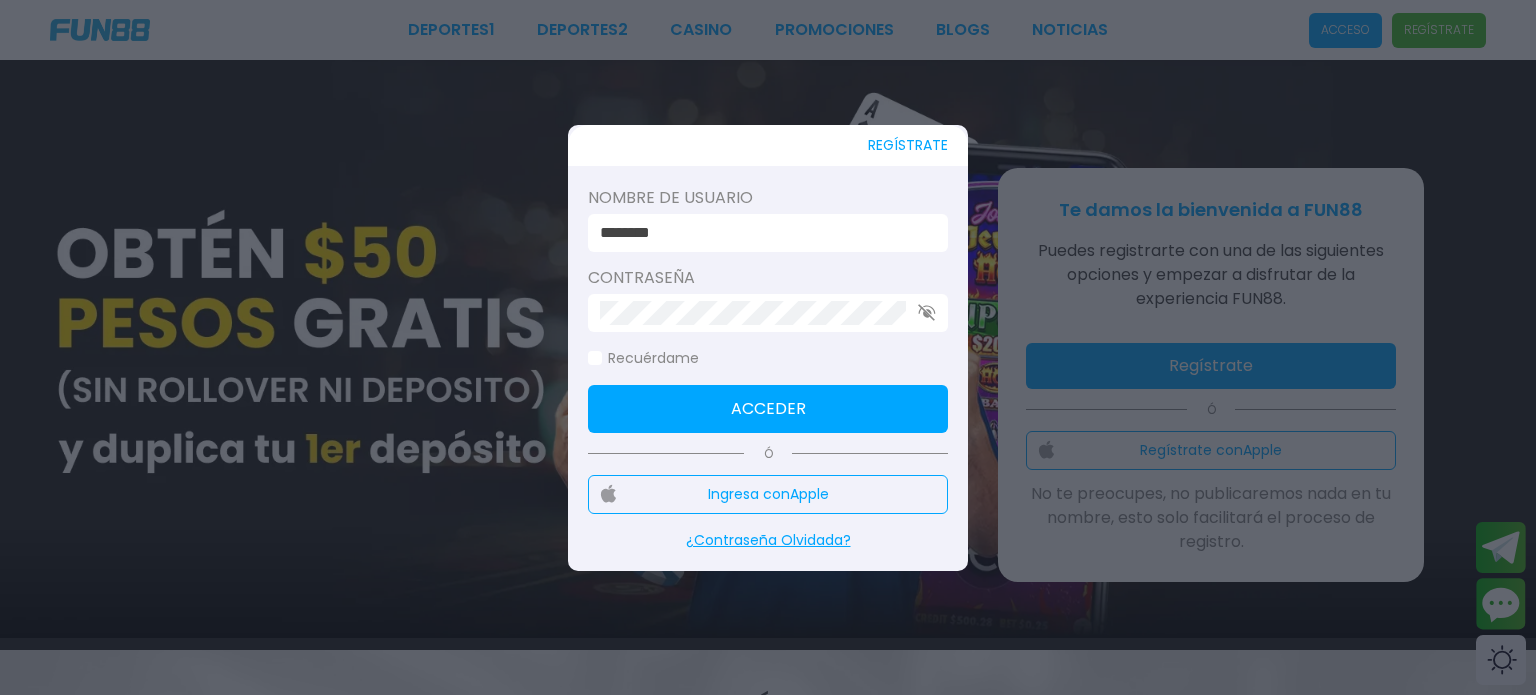 click on "********" at bounding box center [768, 233] 